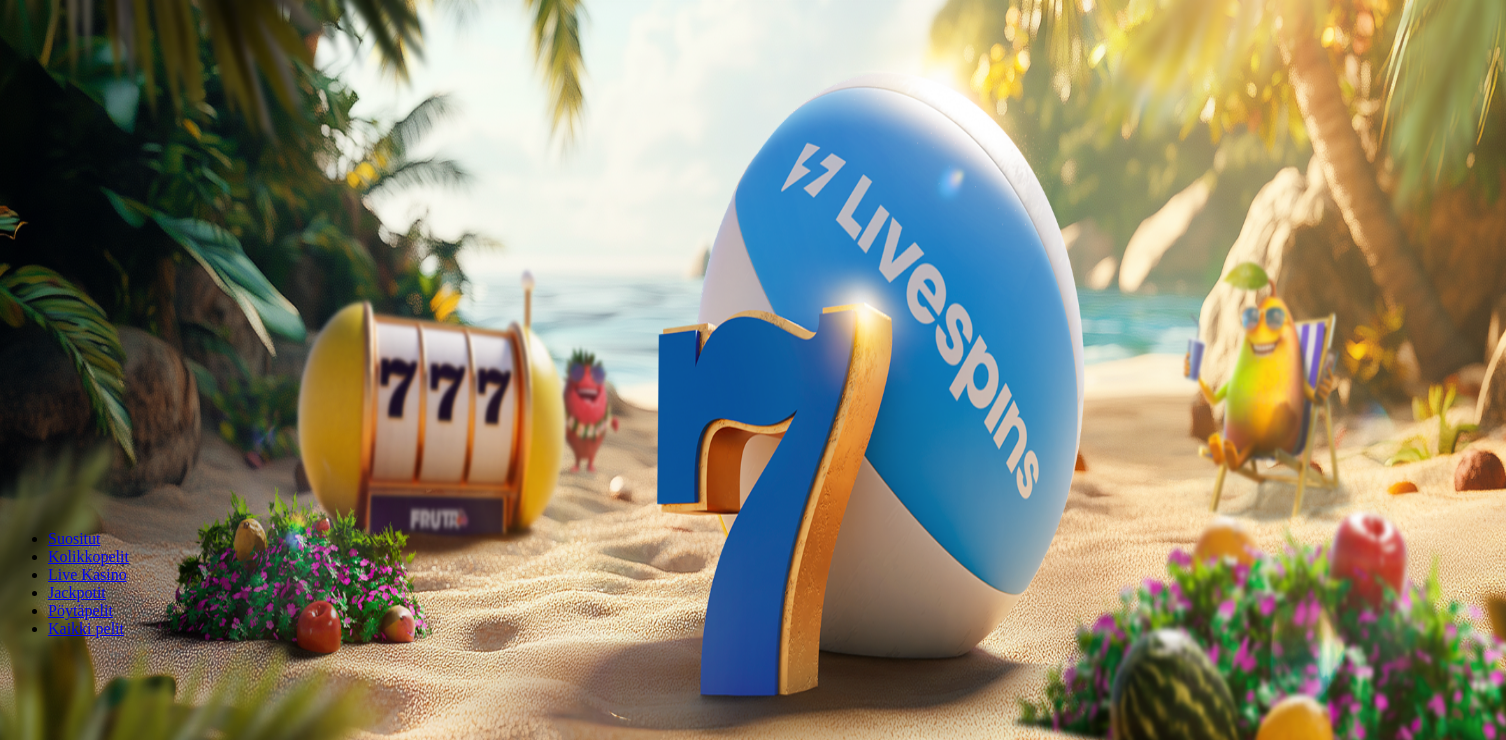 scroll, scrollTop: 0, scrollLeft: 0, axis: both 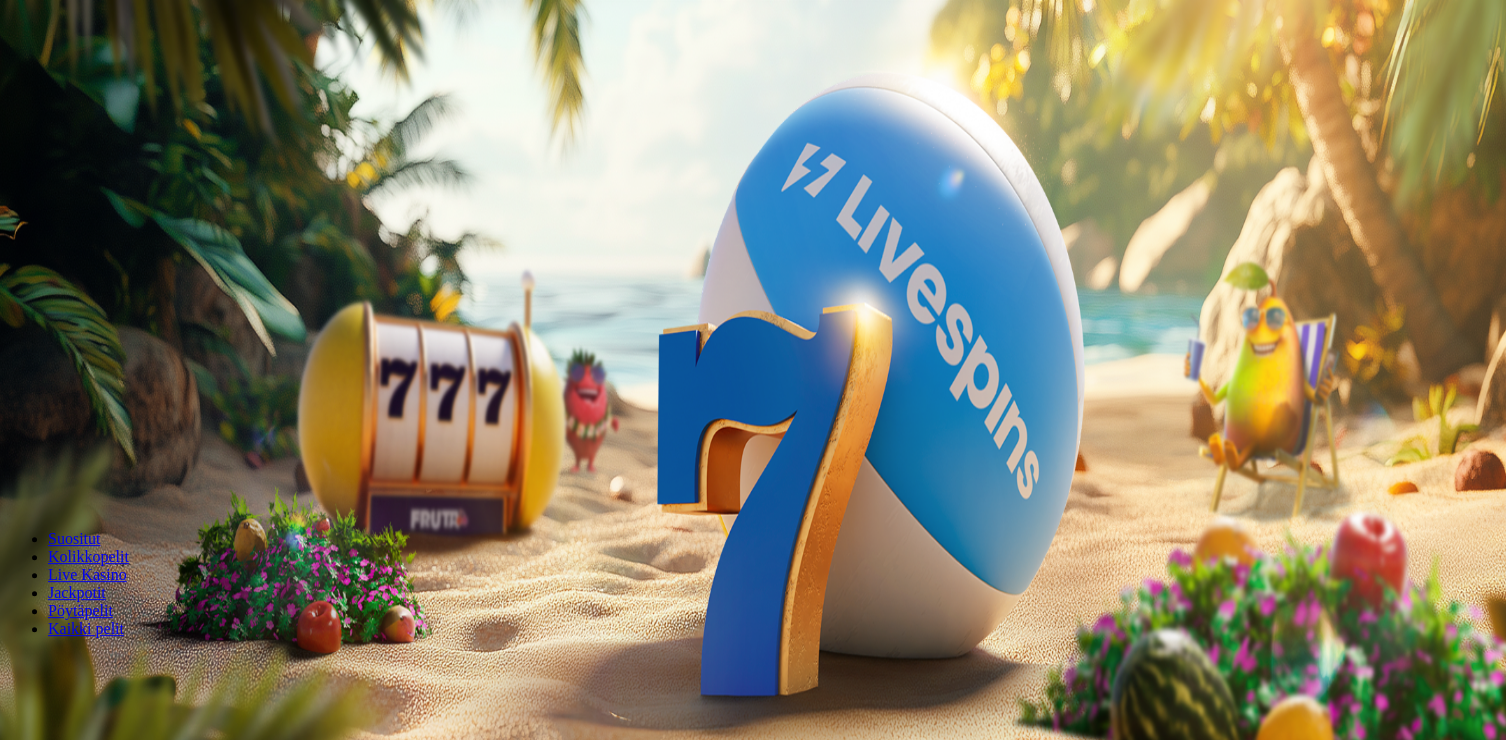 click on "***" at bounding box center [79, 429] 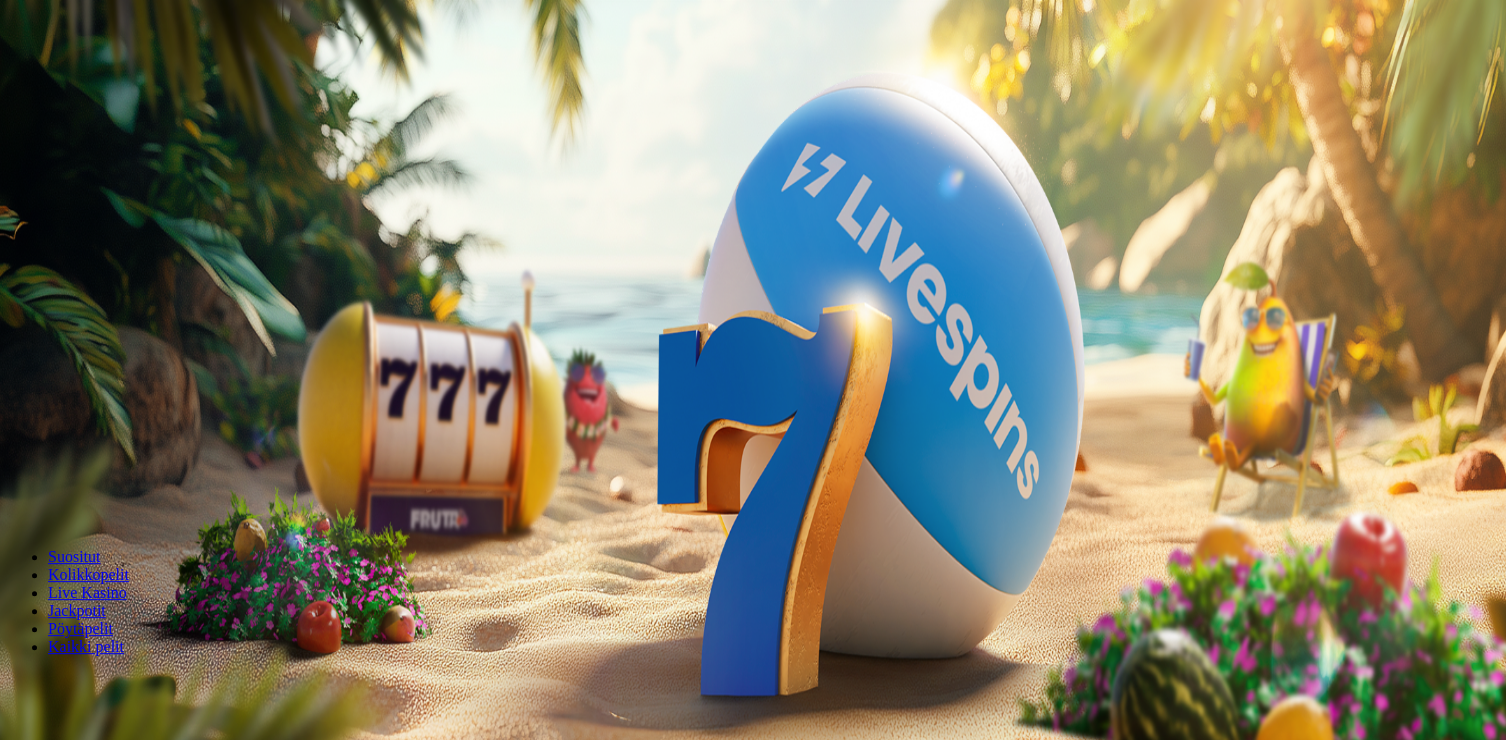 type on "*" 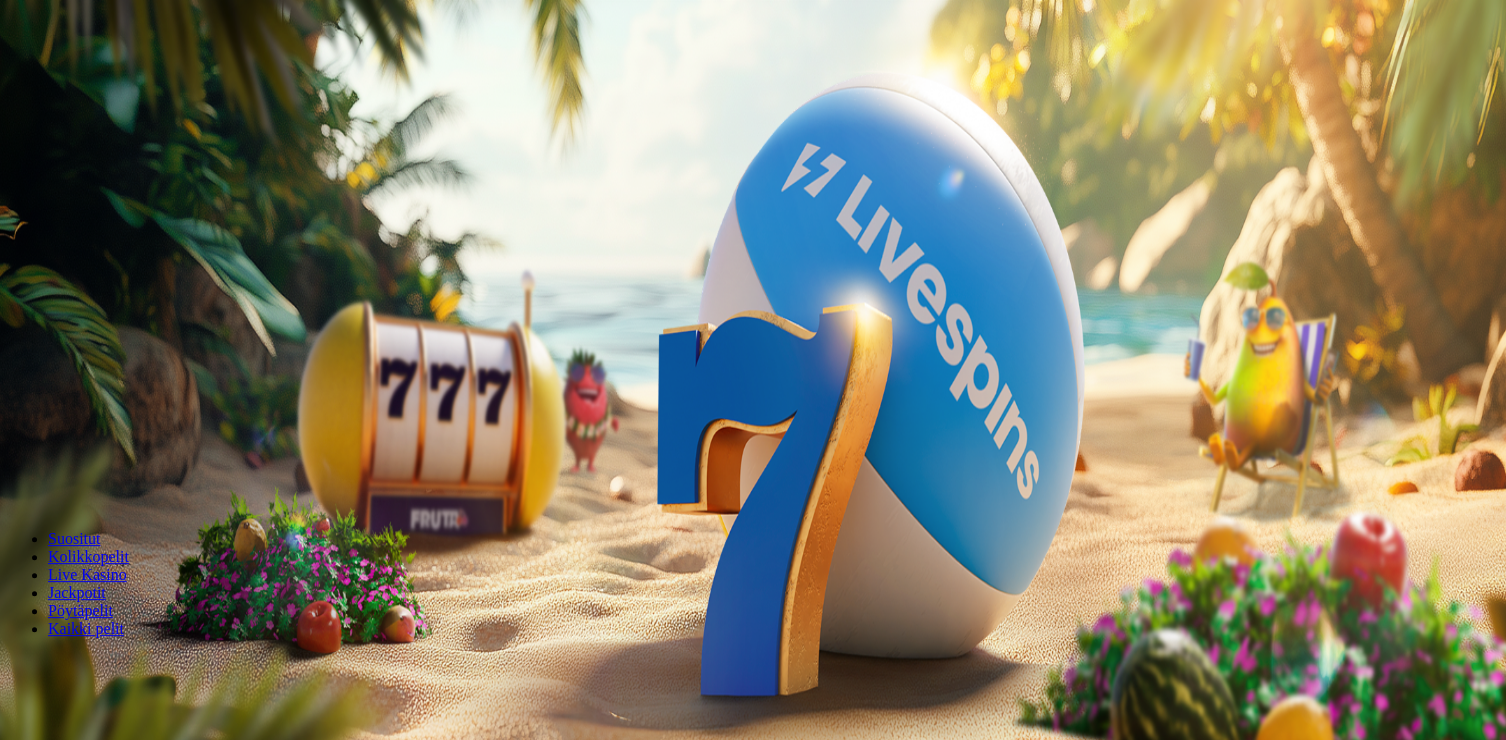 type on "**" 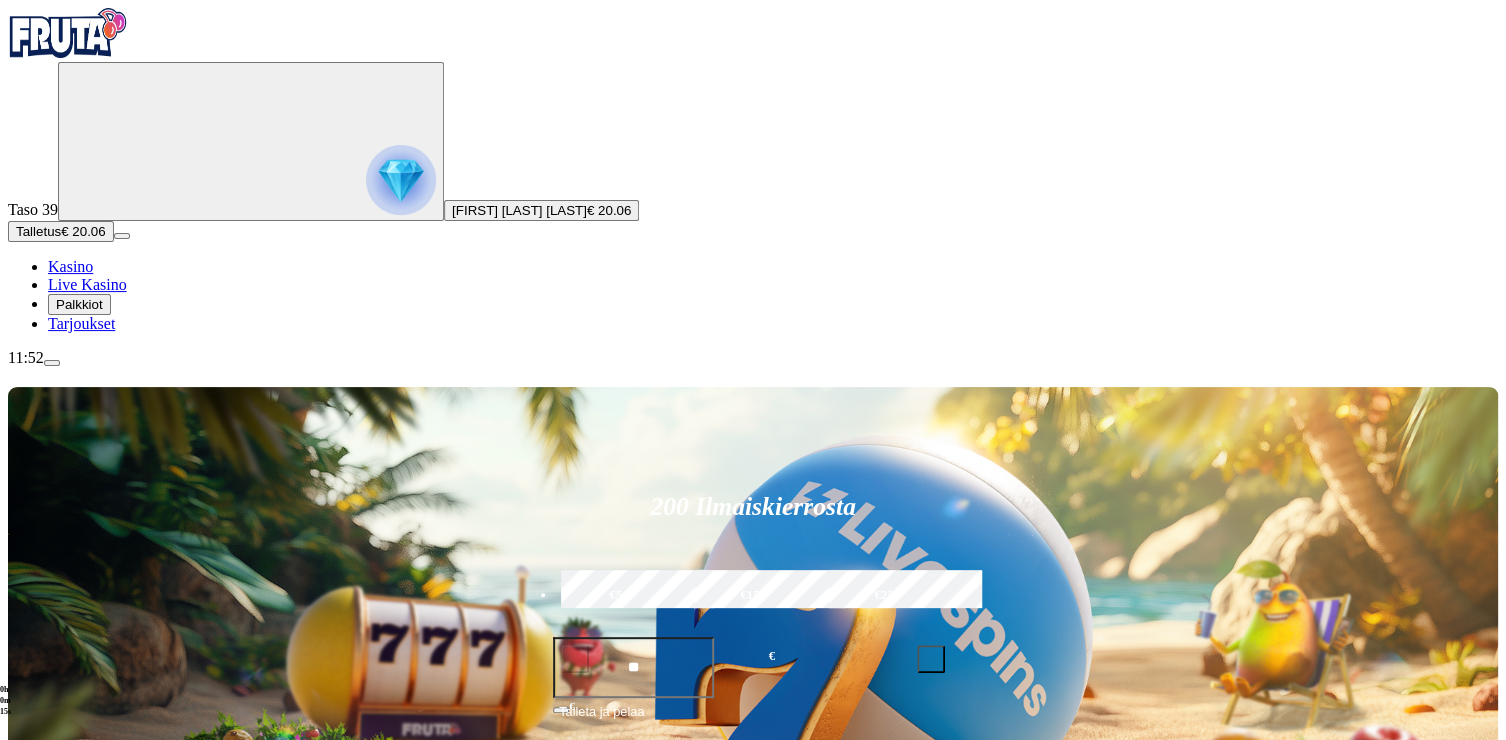 click at bounding box center (32, 1145) 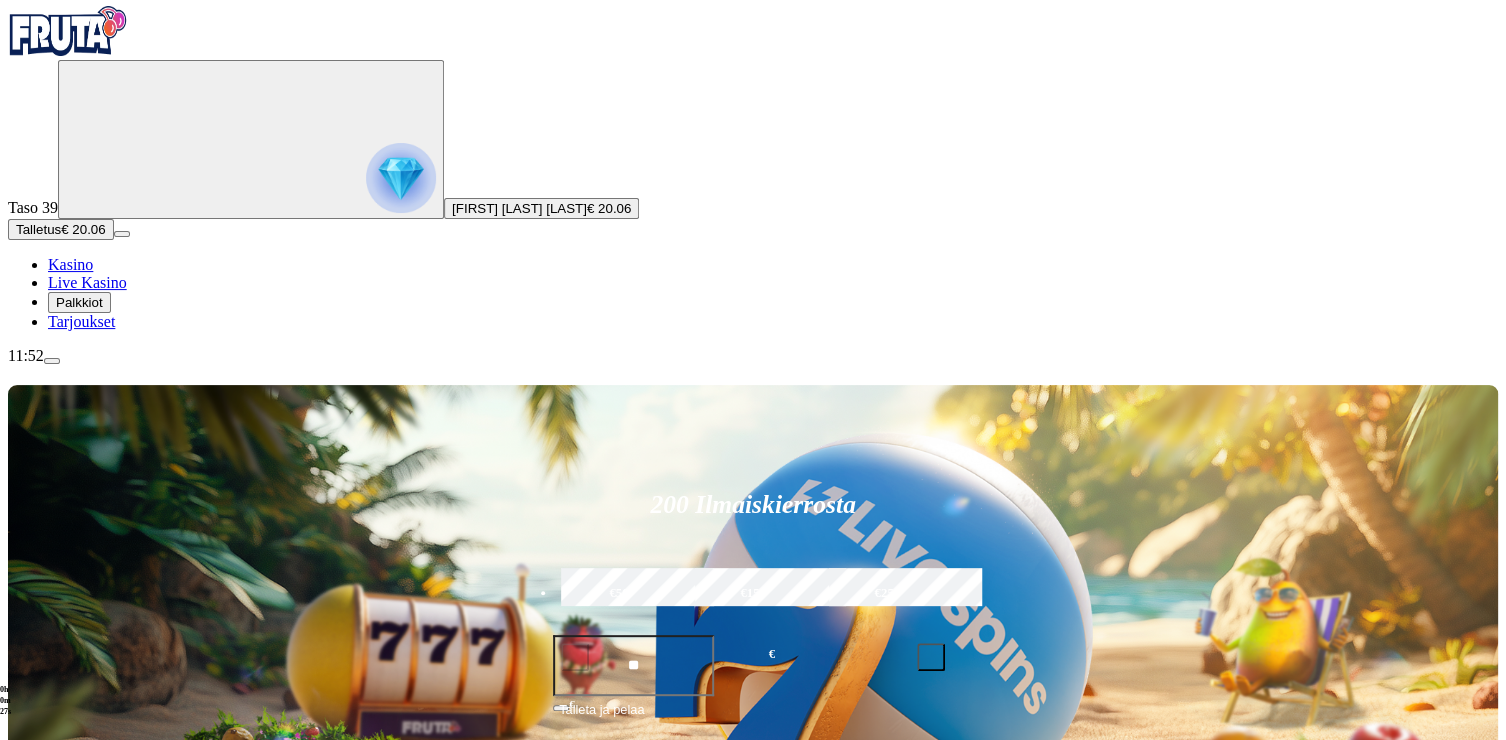 scroll, scrollTop: 4, scrollLeft: 0, axis: vertical 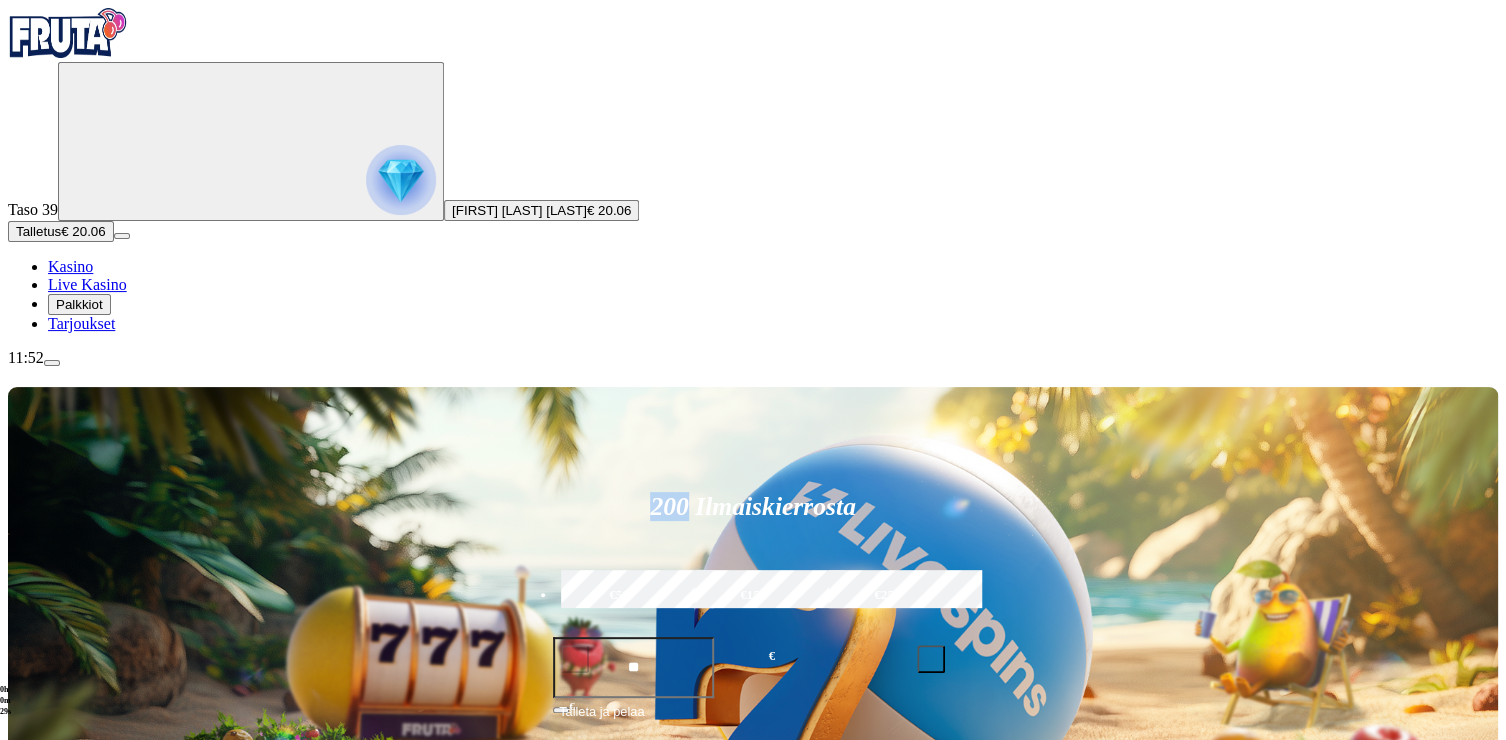 click on "200 Ilmaiskierrosta €50 €150 €250 ** € € Talleta ja pelaa 200 kierrätysvapaata ilmaiskierrosta ensitalletuksen yhteydessä. 50 kierrosta per päivä, 4 päivän ajan. Suositut Kolikkopelit Live Kasino Jackpotit Pöytäpelit Kaikki pelit Viimeksi pelattu Pelaa nyt 9 Pots of Gold Pelaa nyt Fire Joker Pelaa nyt Hugo Carts Pelaa nyt Starburst Pelaa nyt Ultra Hold and Spin Pelaa nyt Mining Pots of Gold Pelaa nyt Demons Gold Pelaa nyt Fu Wu Shi Gold Blitz Ultimate Suosituinta alueellasi Näytä kaikki Pelaa nyt Gates of Olympus Super Scatter  Pelaa nyt Rad Maxx Pelaa nyt Cherry Pop Pelaa nyt Thor’s Rage Pelaa nyt Wanted Dead or a Wild Pelaa nyt Esqueleto Explosivo 2 Pelaa nyt Barbarossa Pelaa nyt Moon Princess 100 Pelaa nyt Sweet Bonanza Pelaa nyt Le Bandit Pelaa nyt Reactoonz Uusia pelejä Näytä kaikki Pelaa nyt Sweet Bonanza Super Scatter Pelaa nyt Fu Wu Shi Gold Blitz Ultimate Pelaa nyt Turbo Duck Pelaa nyt Reel Warriors Pelaa nyt Mad Hit Gorillatron Pelaa nyt Play'n GO Buffalo of Wealth Pelaa nyt" at bounding box center [753, 9133] 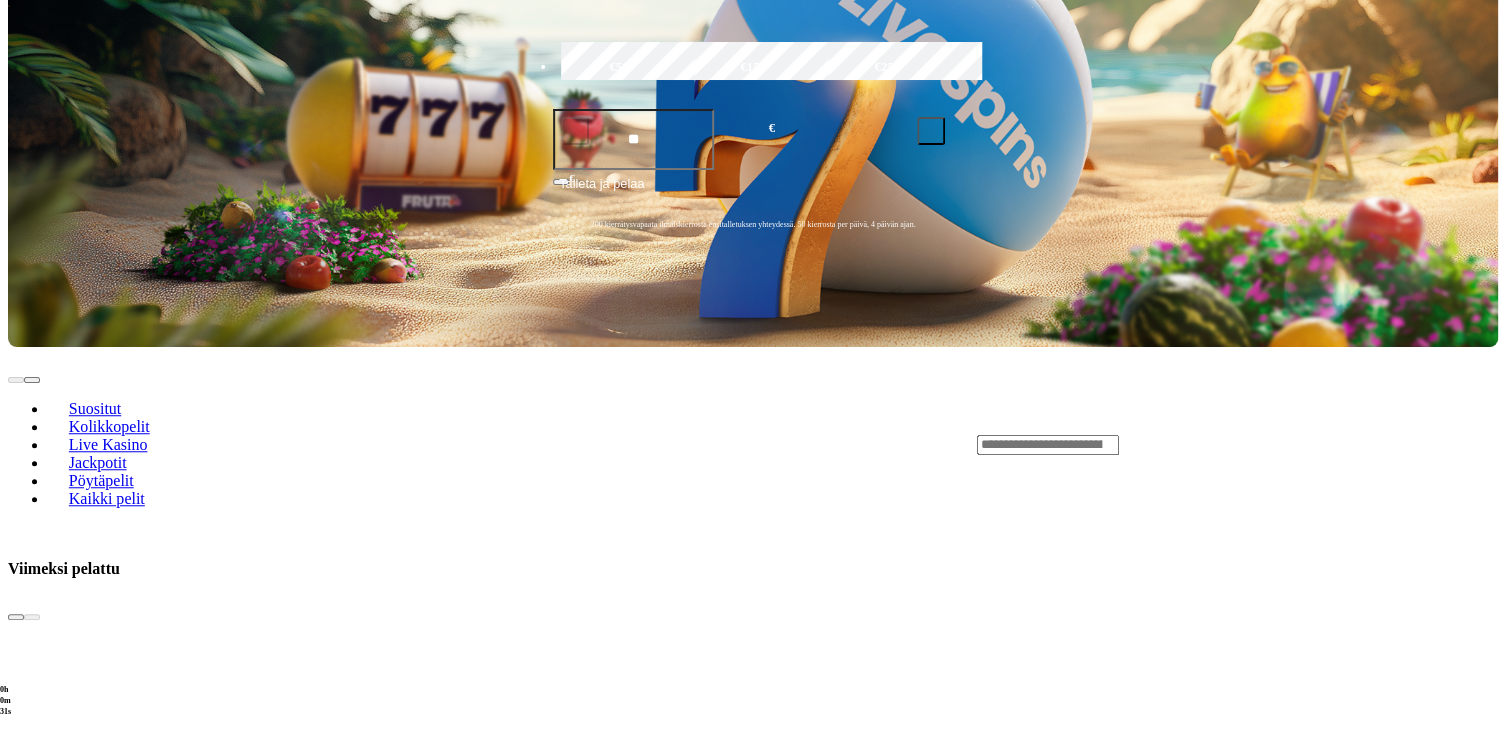scroll, scrollTop: 647, scrollLeft: 0, axis: vertical 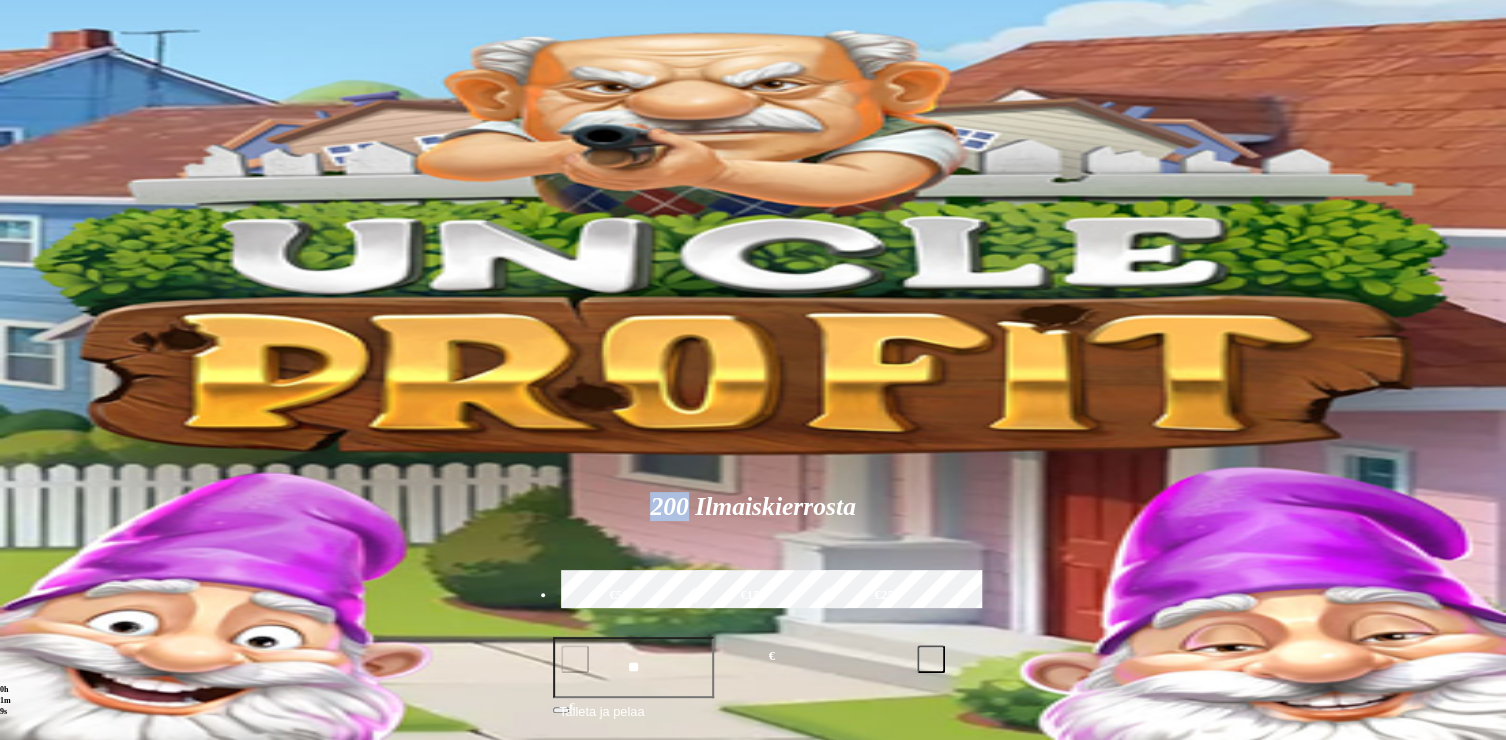 click on "Pelaa nyt" at bounding box center [-305, 1764] 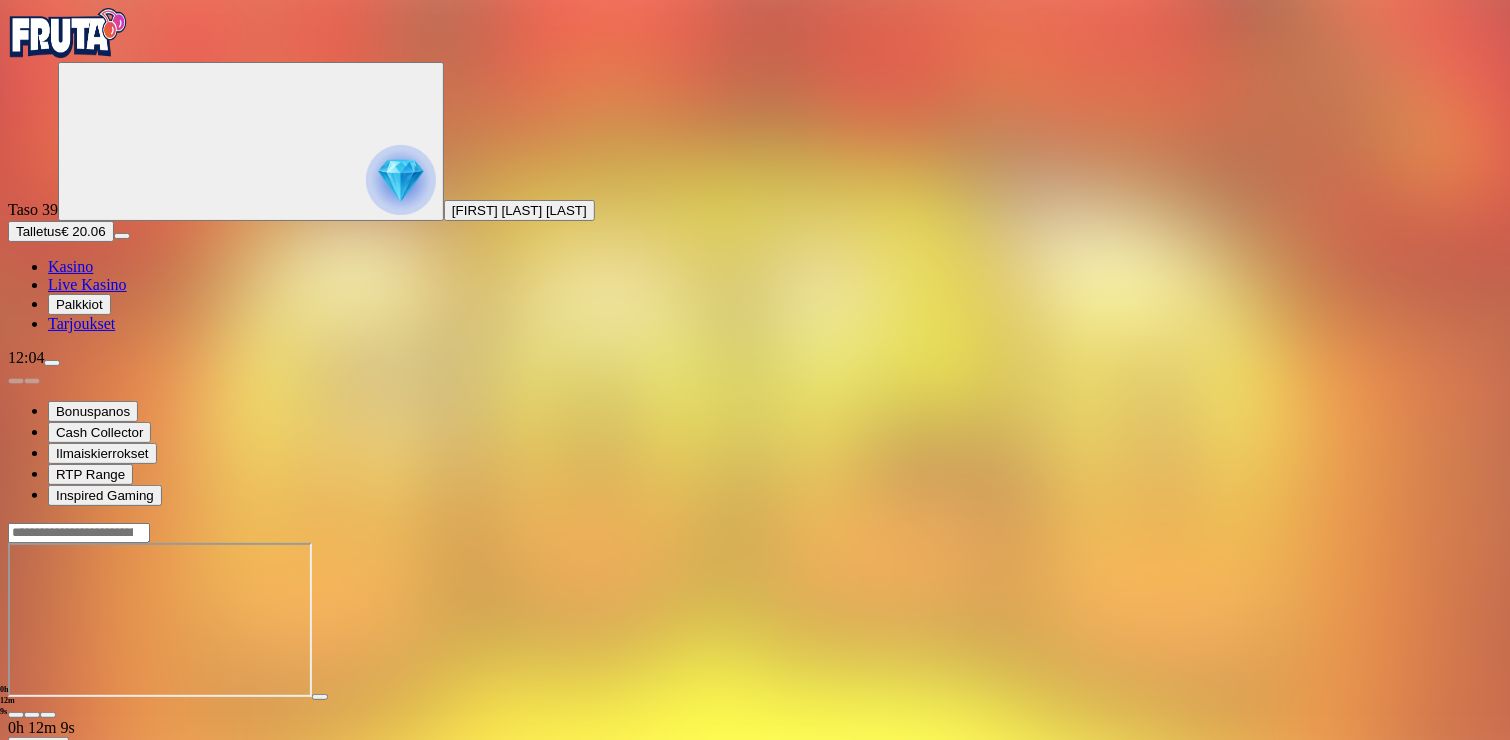 click at bounding box center (16, 715) 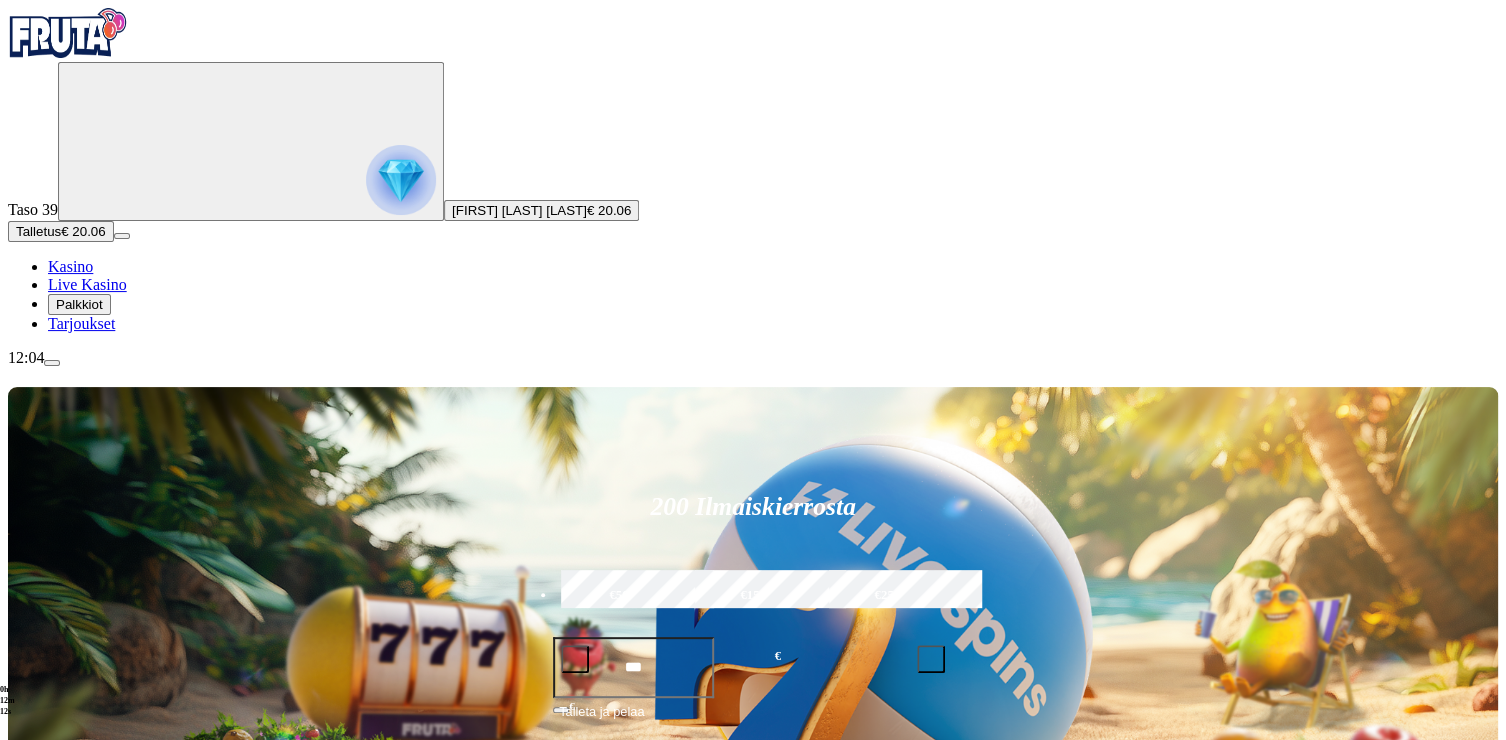 click on "200 Ilmaiskierrosta €50 €150 €250 *** € € Talleta ja pelaa 200 kierrätysvapaata ilmaiskierrosta ensitalletuksen yhteydessä. 50 kierrosta per päivä, 4 päivän ajan." at bounding box center [753, 631] 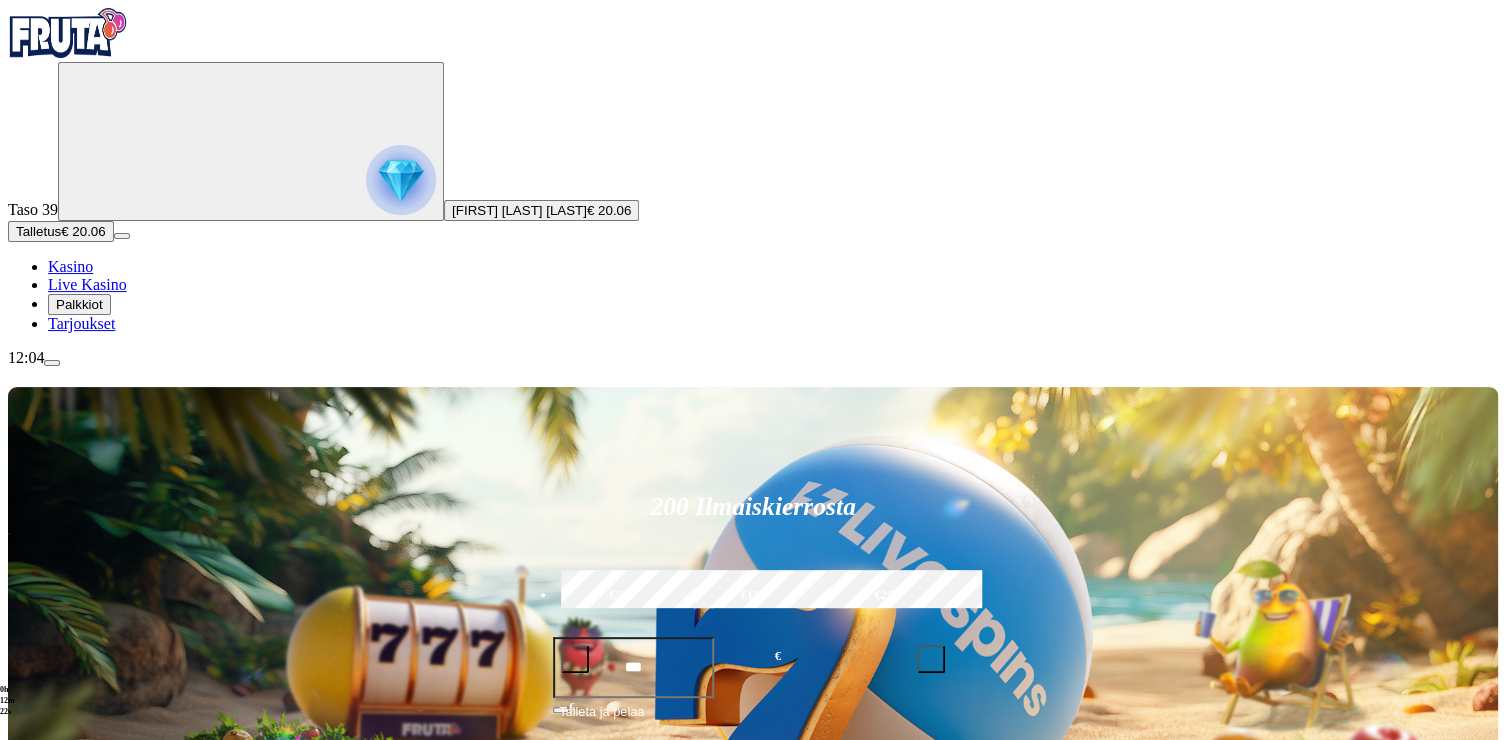 click on "Talletus" at bounding box center [38, 231] 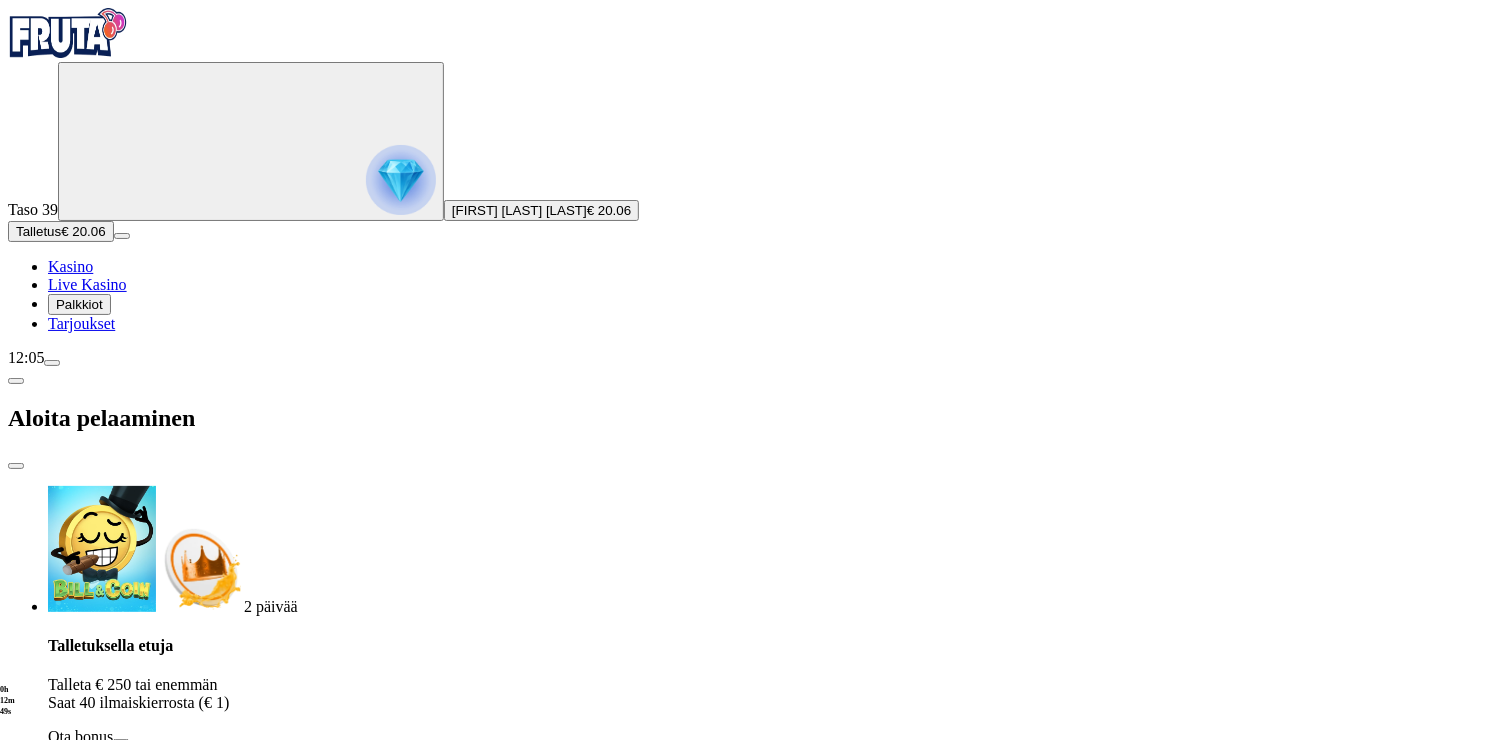 click on "Aloita pelaaminen" at bounding box center (755, 418) 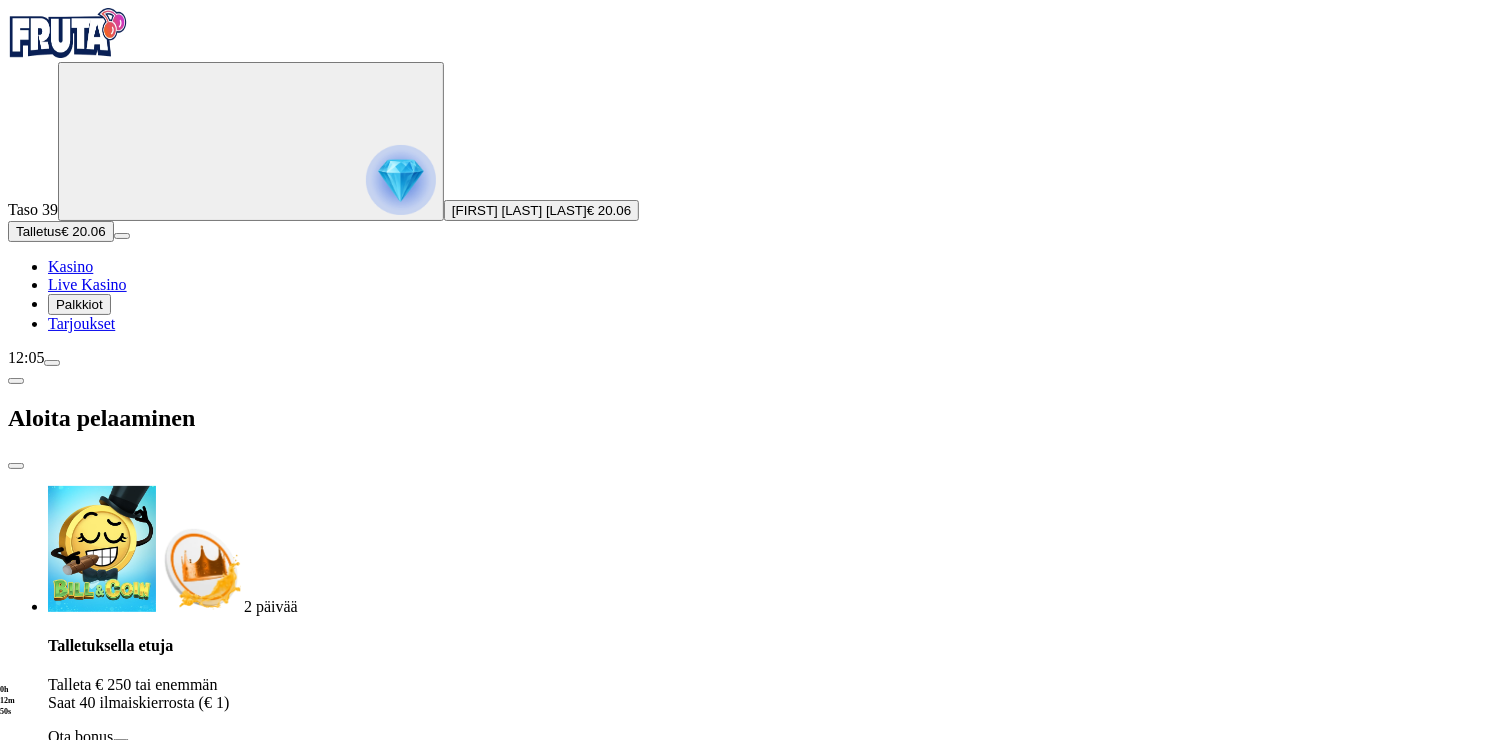 click at bounding box center (16, 466) 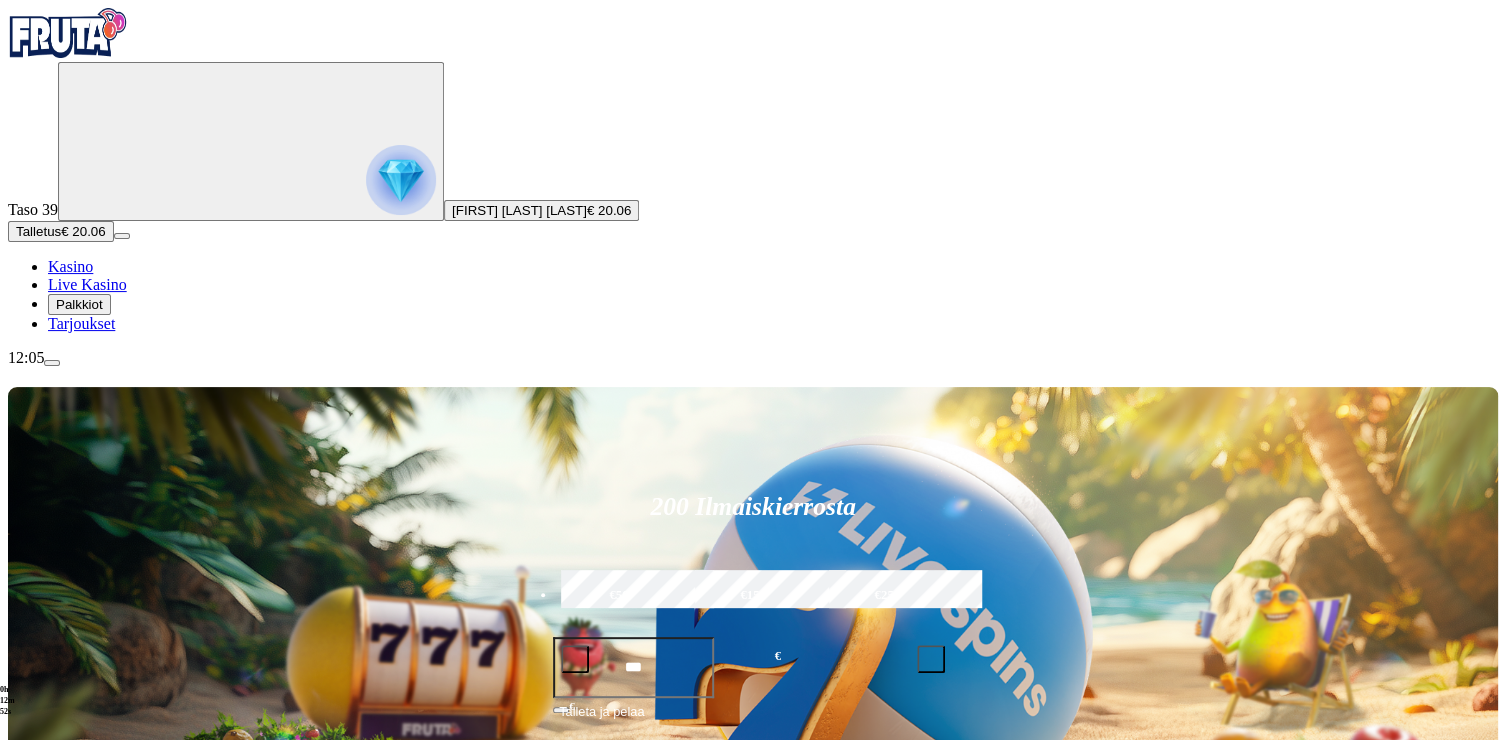 click on "***" at bounding box center (633, 667) 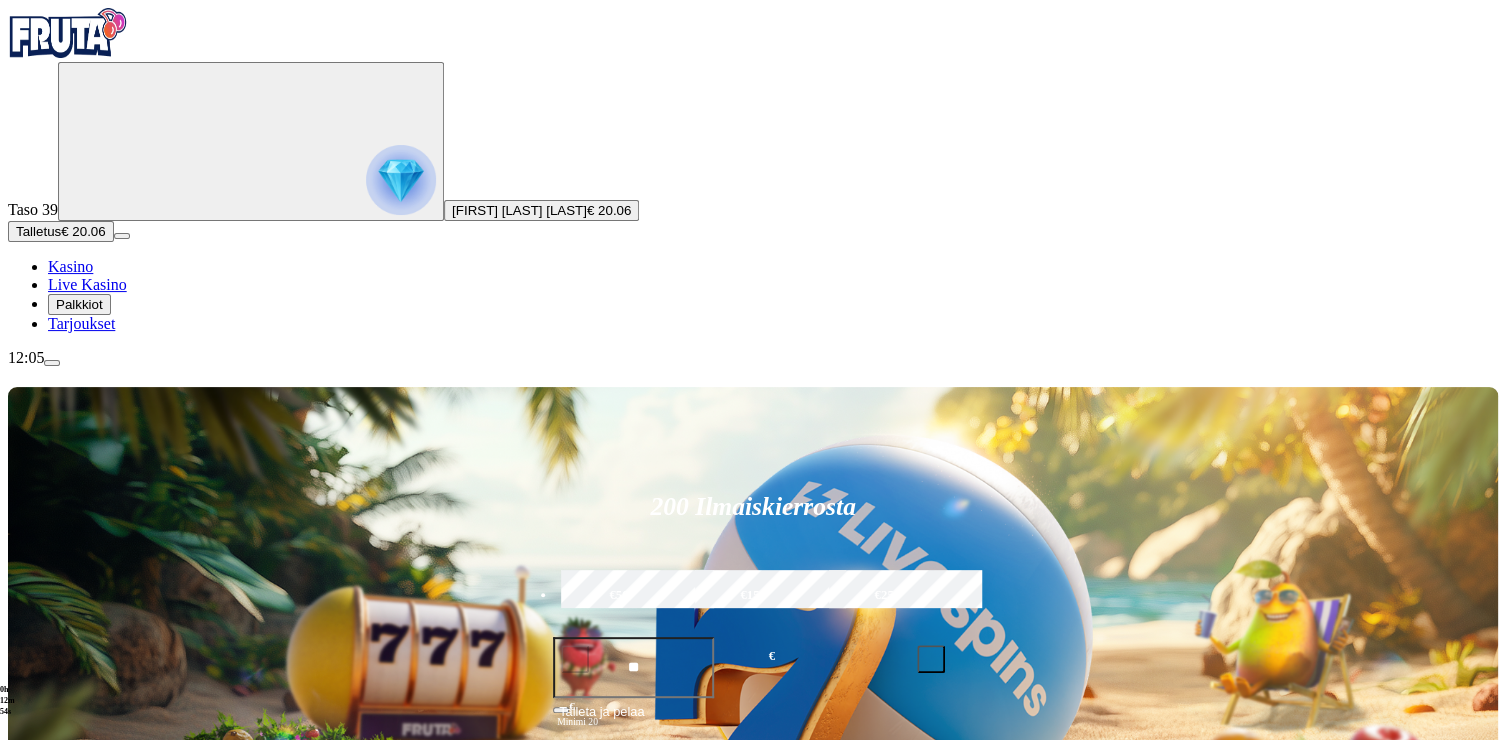 type on "*" 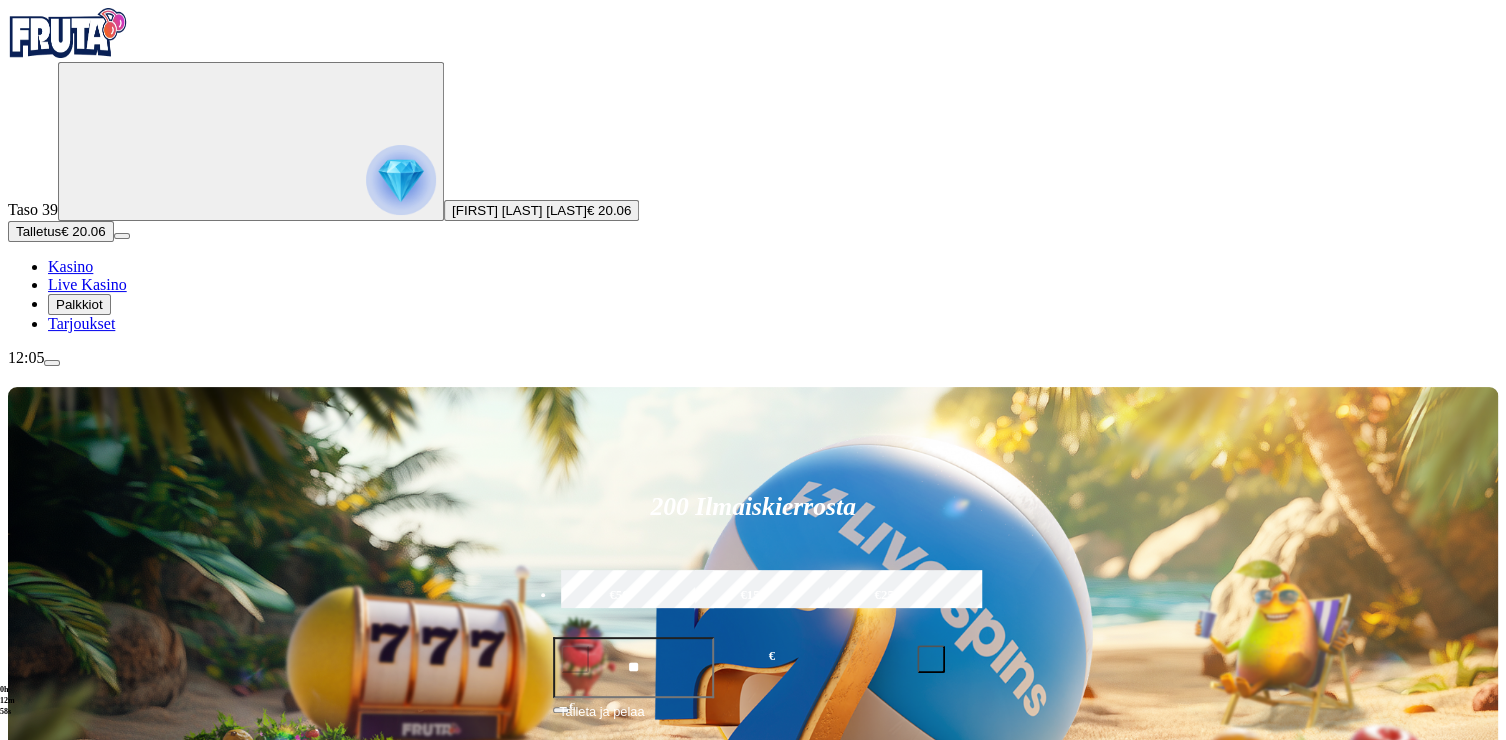 type on "**" 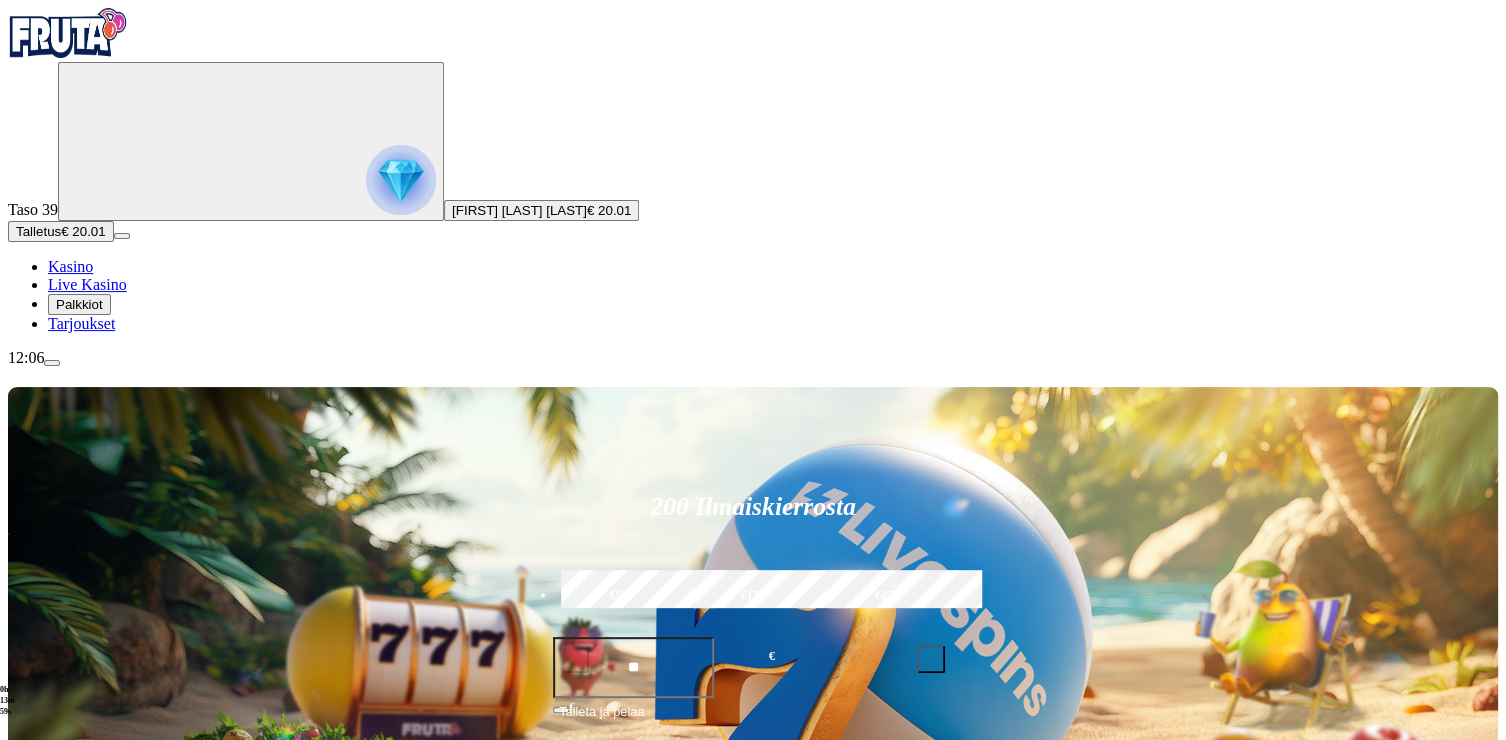 click on "Pelaa nyt" at bounding box center [77, 1191] 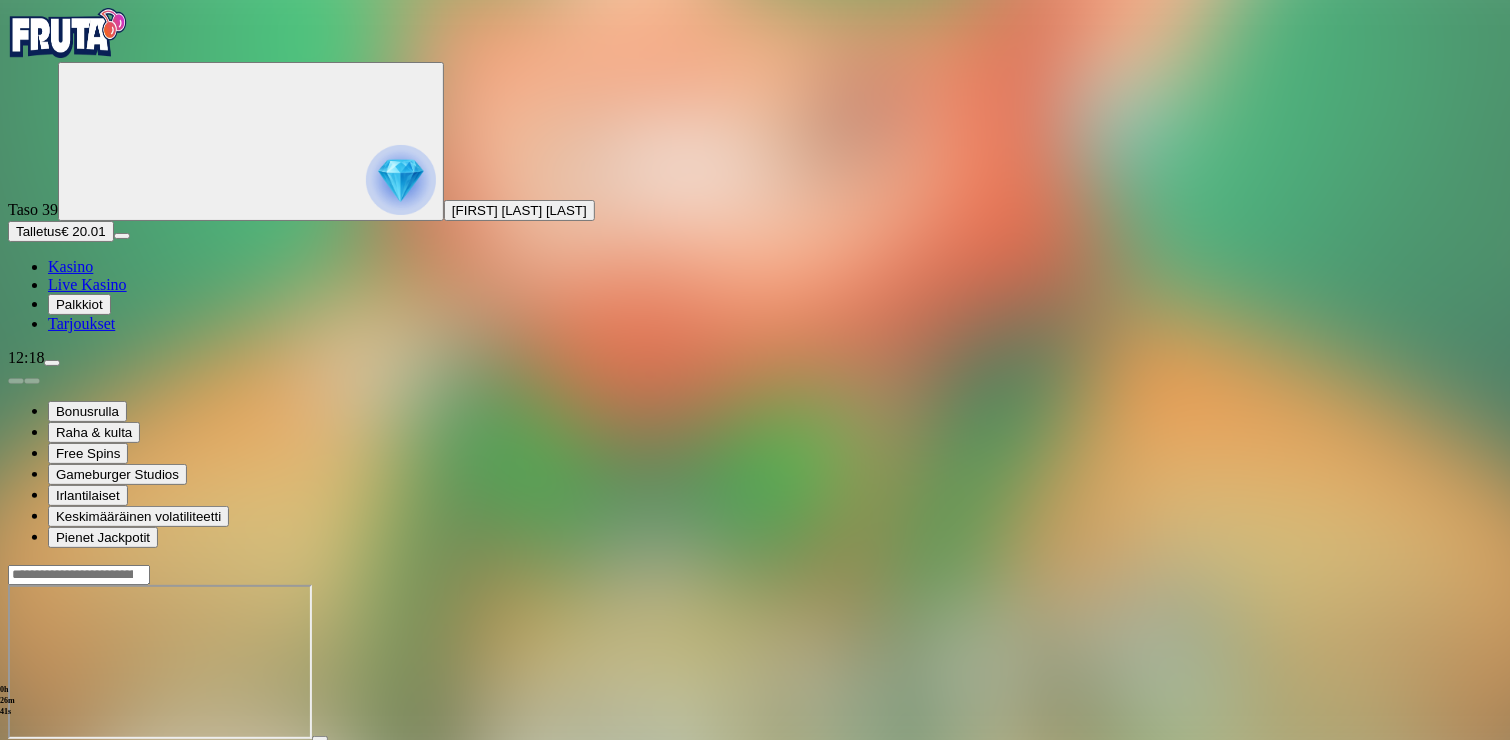 click at bounding box center (16, 757) 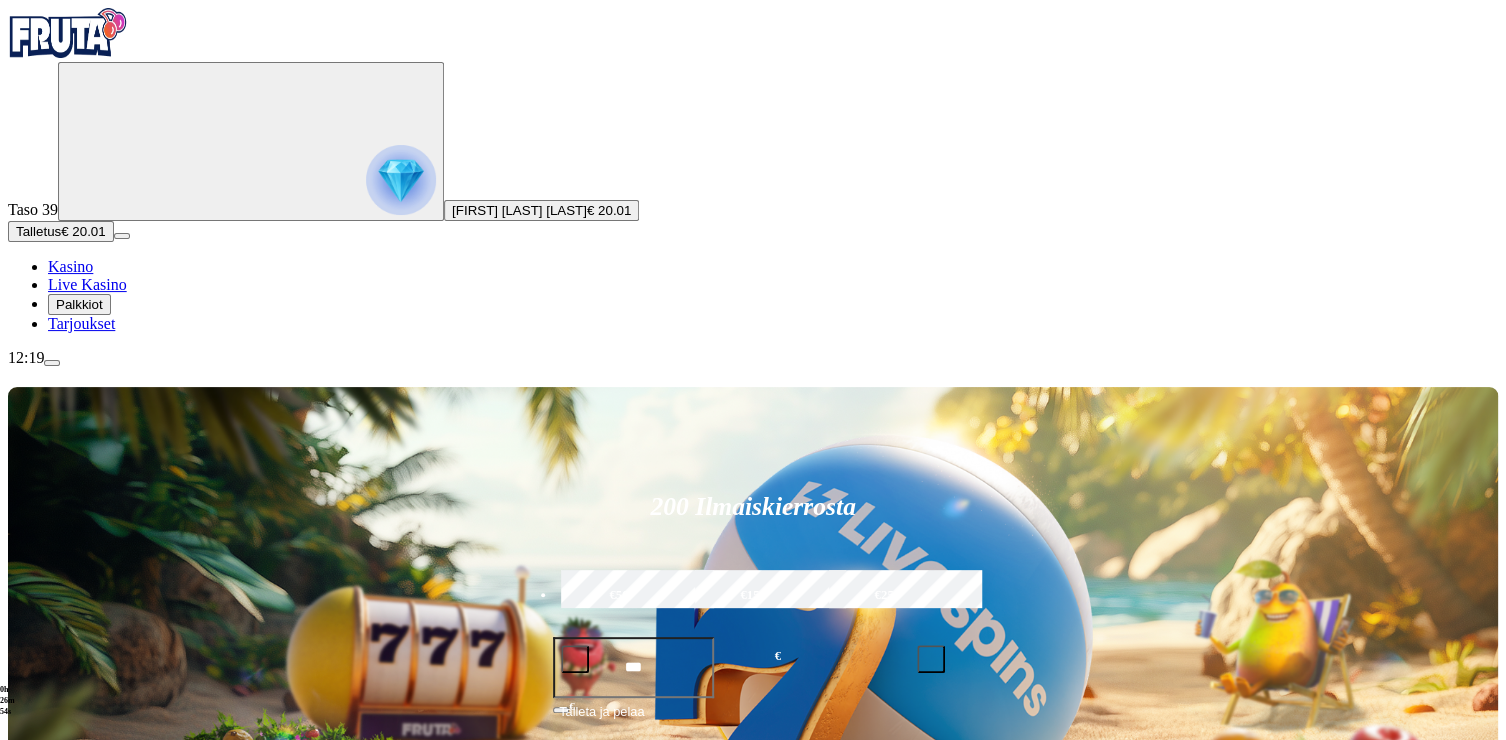 click on "Pelaa nyt" at bounding box center (77, 1477) 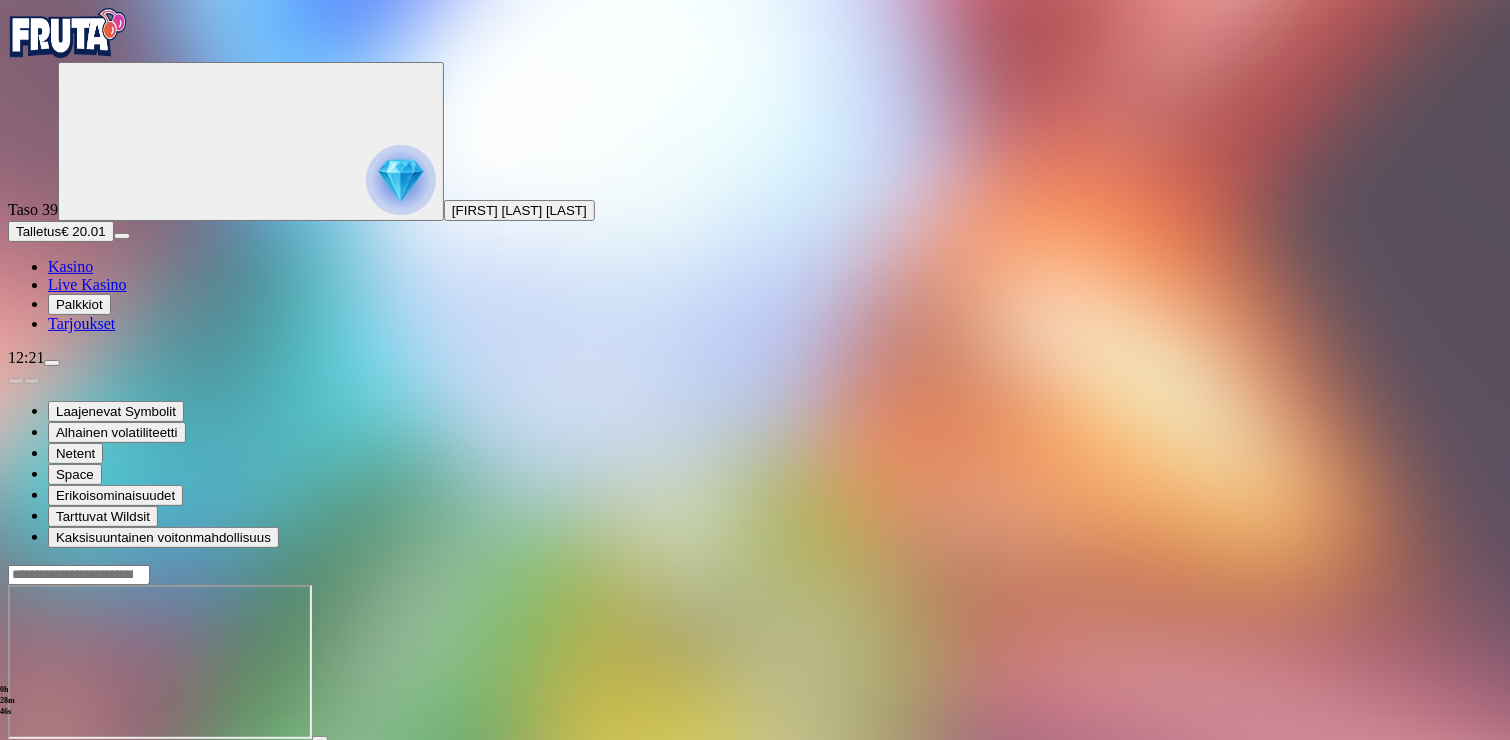 click at bounding box center [16, 757] 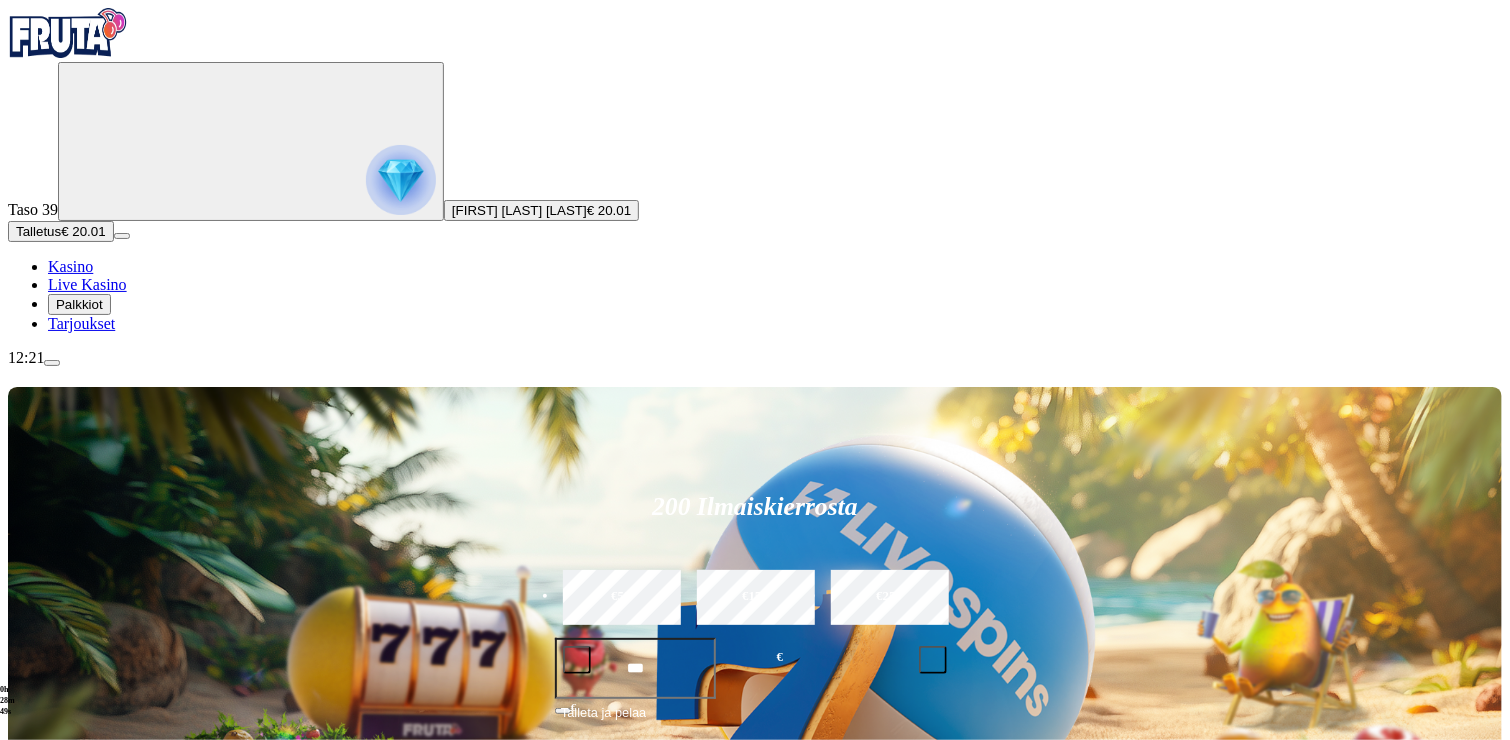 click on "200 Ilmaiskierrosta €50 €150 €250 *** € € Talleta ja pelaa 200 kierrätysvapaata ilmaiskierrosta ensitalletuksen yhteydessä. 50 kierrosta per päivä, 4 päivän ajan." at bounding box center [755, 631] 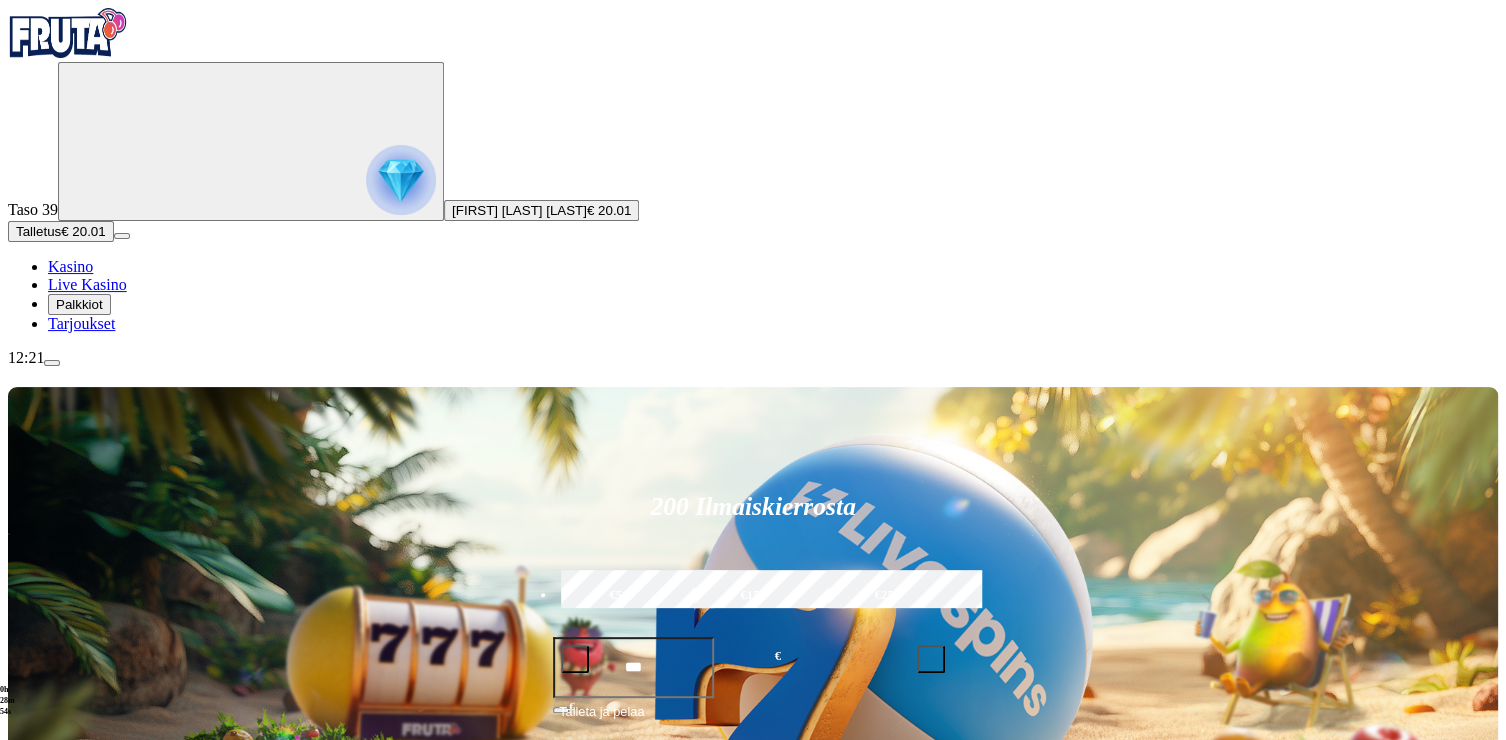 click on "Pelaa nyt" at bounding box center [77, 1287] 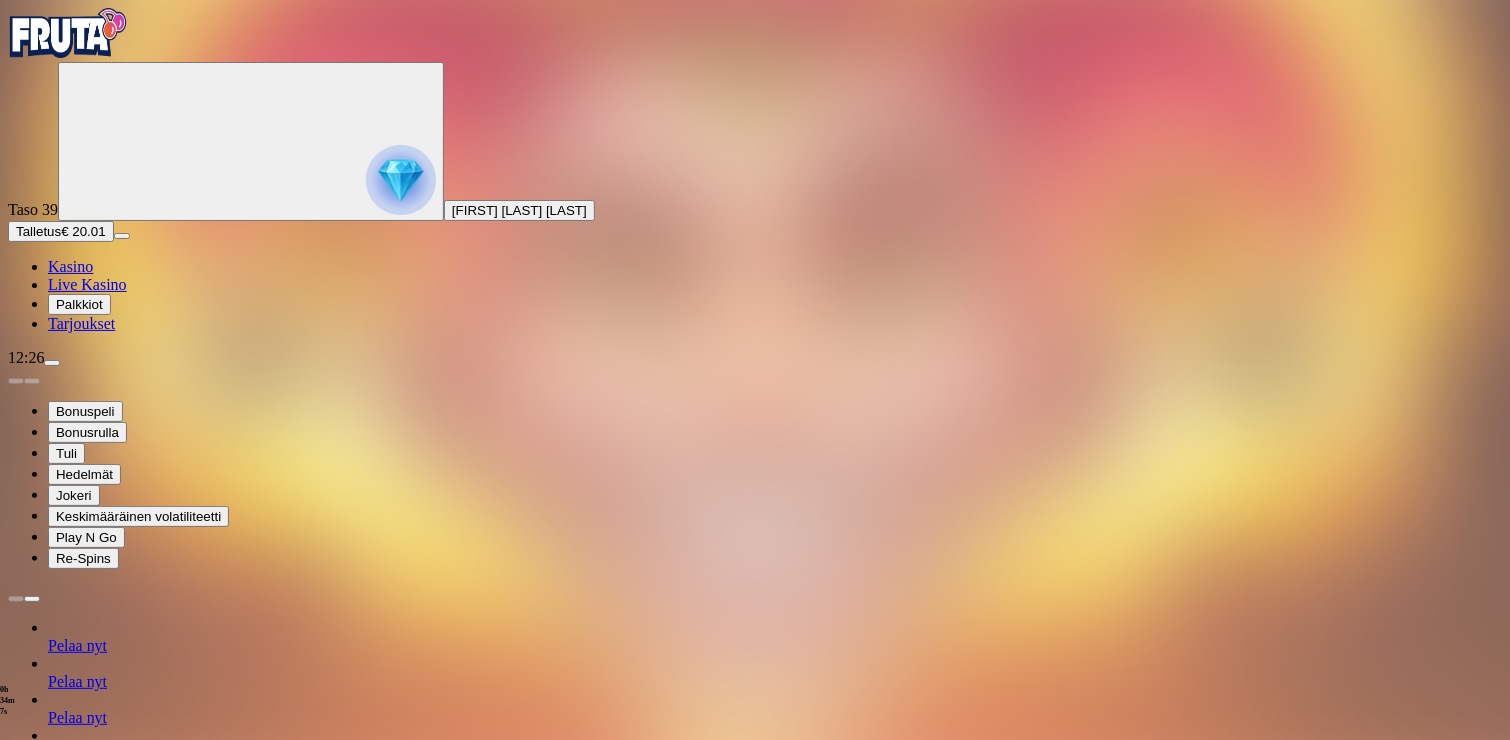 click at bounding box center (16, 1368) 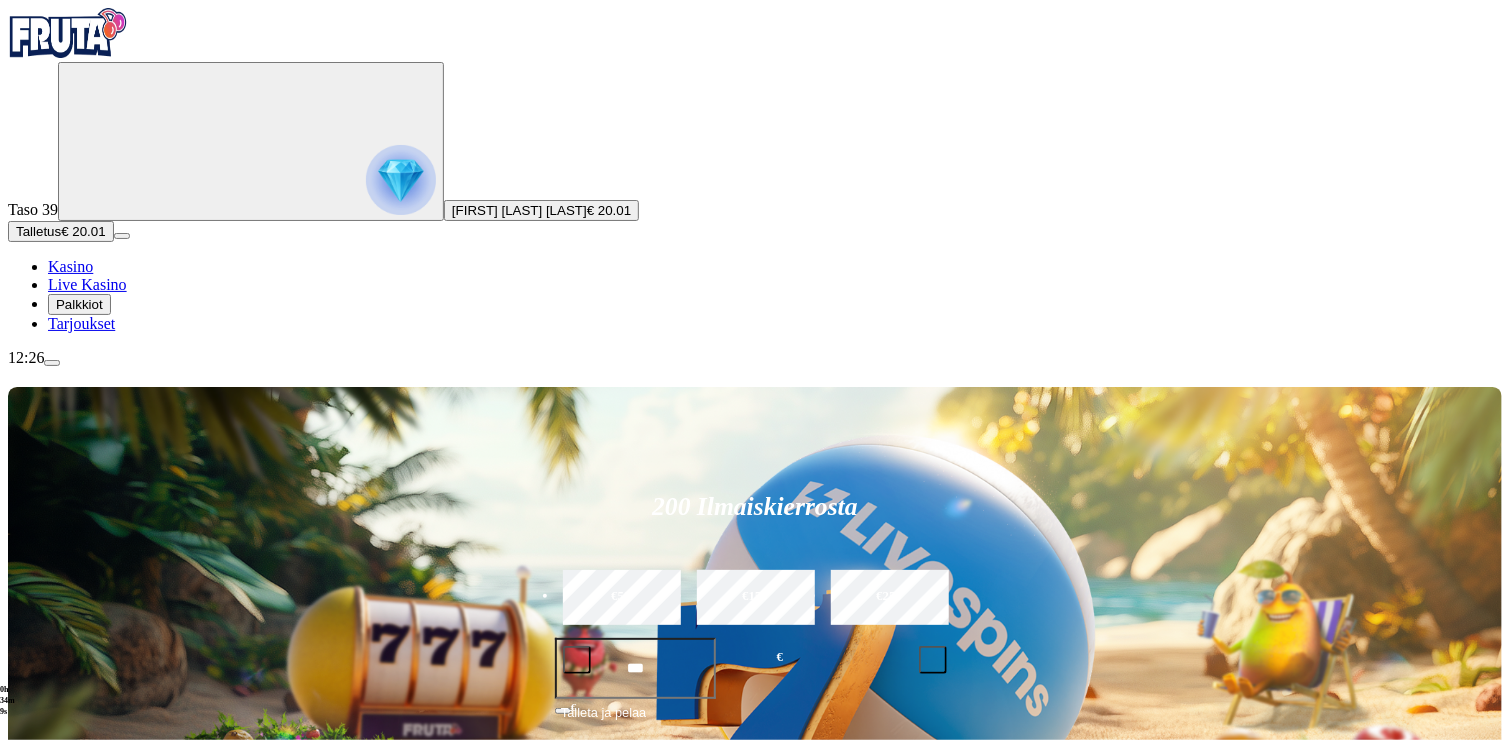 click on "200 Ilmaiskierrosta €50 €150 €250 *** € € Talleta ja pelaa 200 kierrätysvapaata ilmaiskierrosta ensitalletuksen yhteydessä. 50 kierrosta per päivä, 4 päivän ajan." at bounding box center (755, 631) 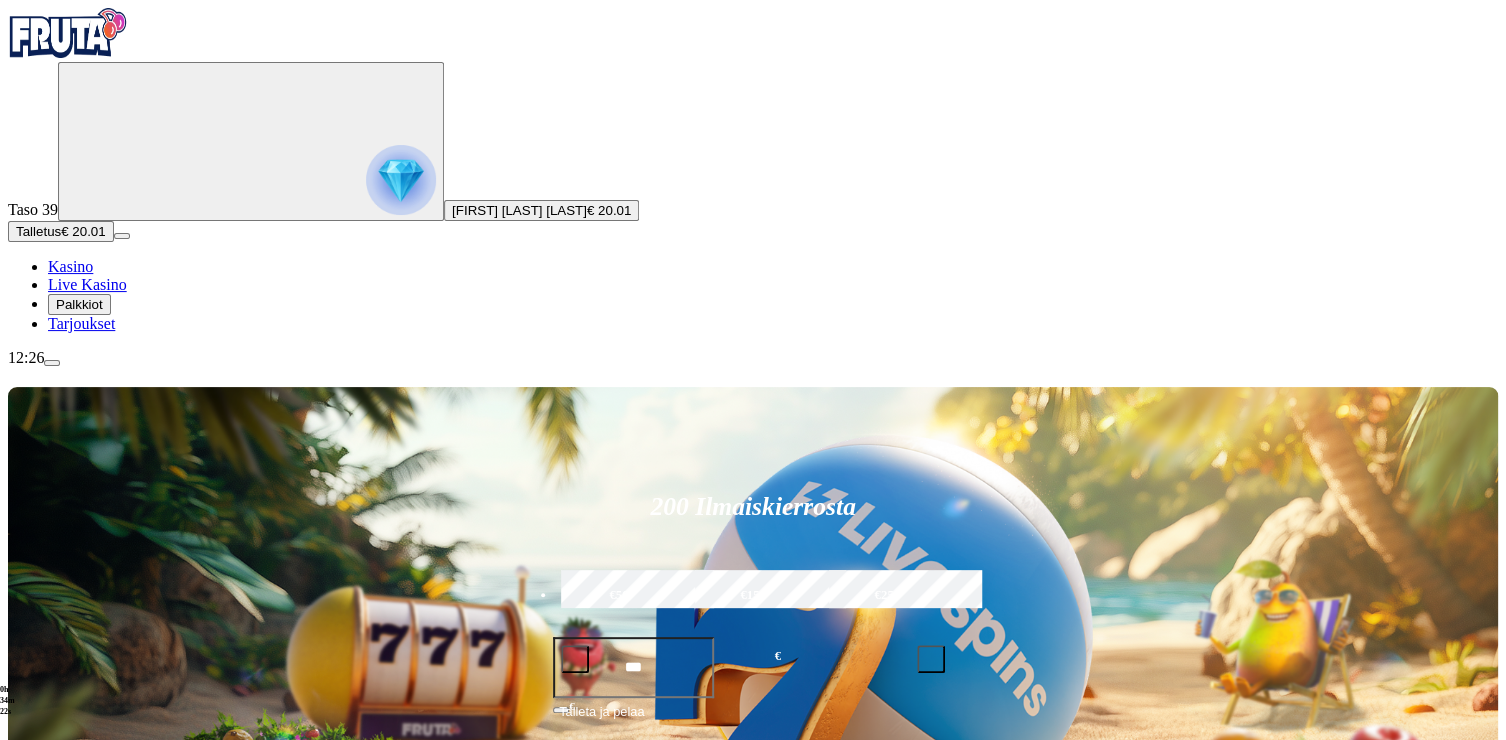 scroll, scrollTop: 647, scrollLeft: 0, axis: vertical 